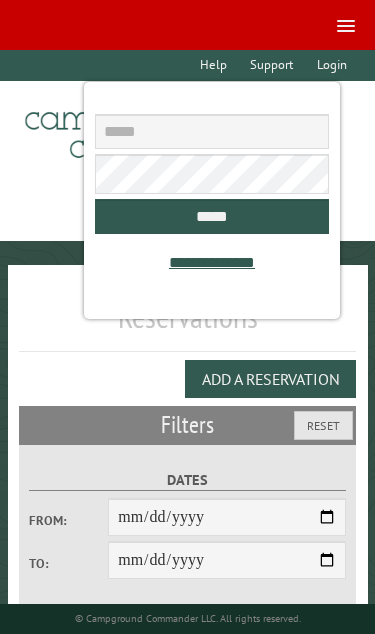 scroll, scrollTop: 0, scrollLeft: 0, axis: both 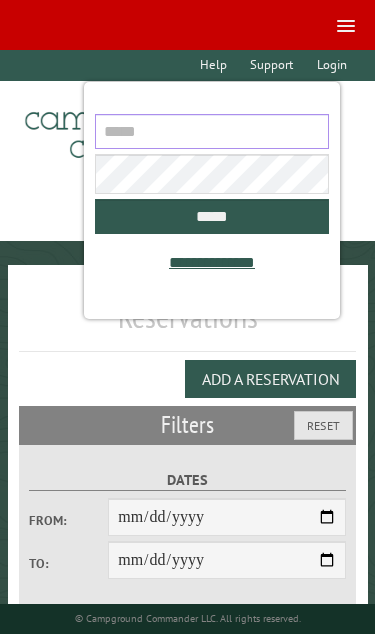click at bounding box center [211, 131] 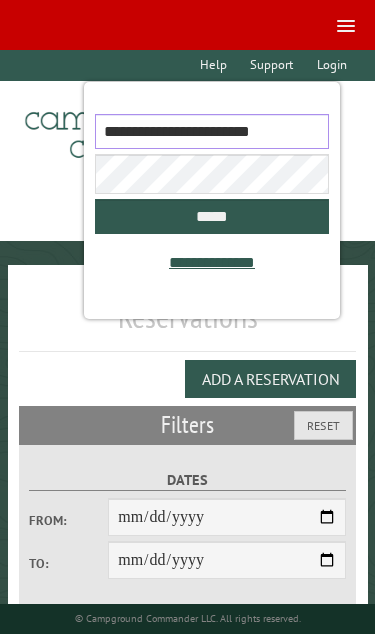 type on "**********" 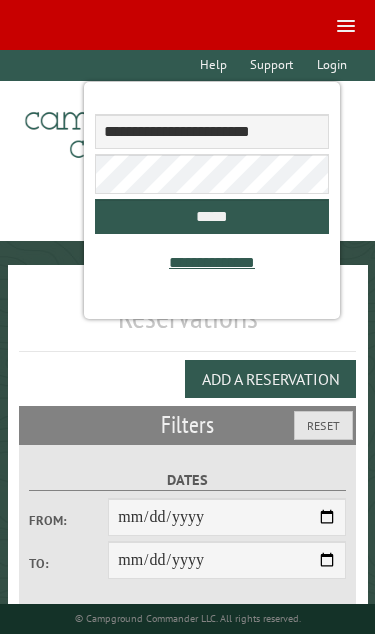 click on "*****" at bounding box center (211, 216) 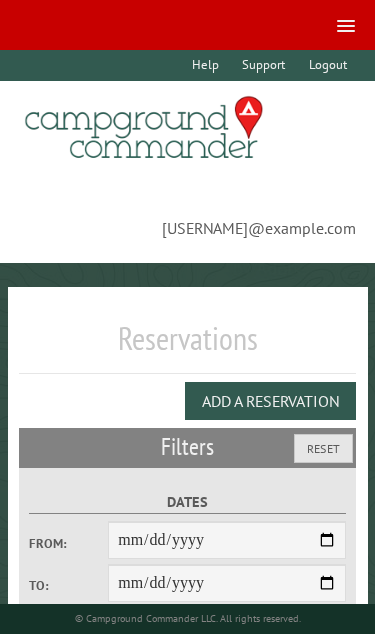 select on "***" 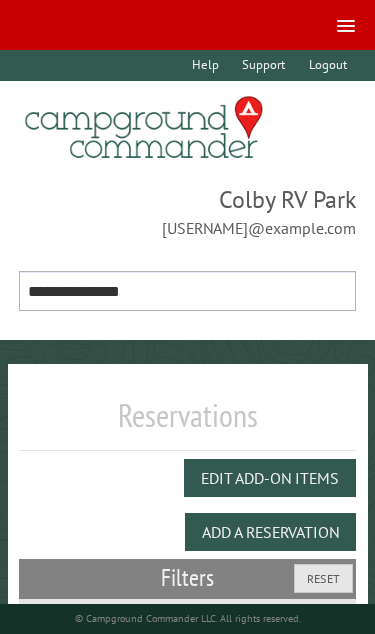 click on "**********" at bounding box center (188, 291) 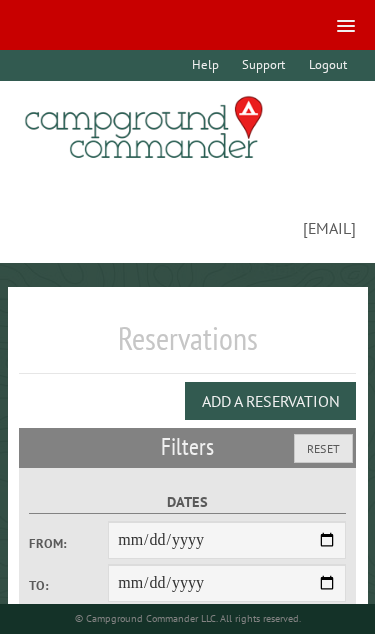 scroll, scrollTop: 0, scrollLeft: 0, axis: both 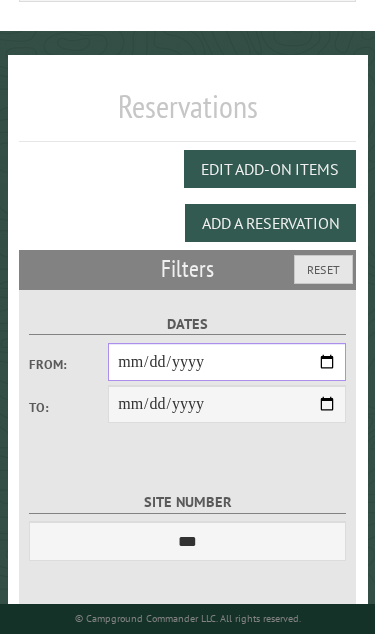 click on "From:" at bounding box center (227, 362) 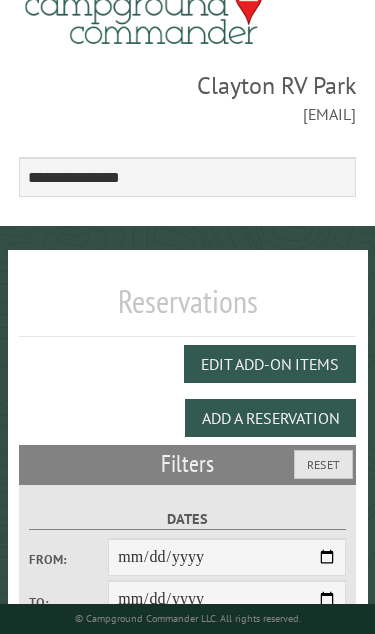 scroll, scrollTop: 0, scrollLeft: 0, axis: both 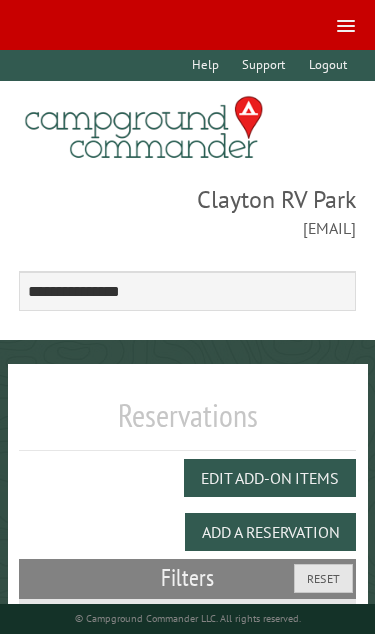 click at bounding box center [346, 26] 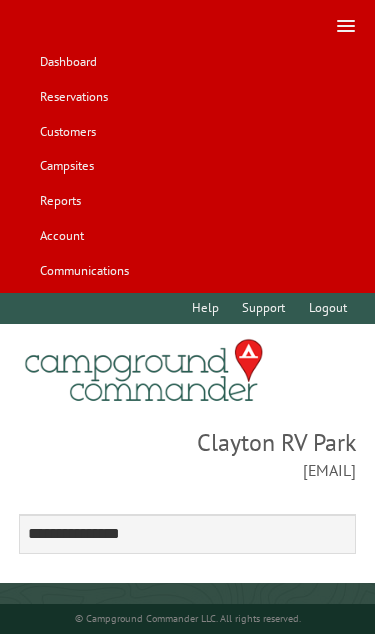 click on "Campsites" at bounding box center (66, 166) 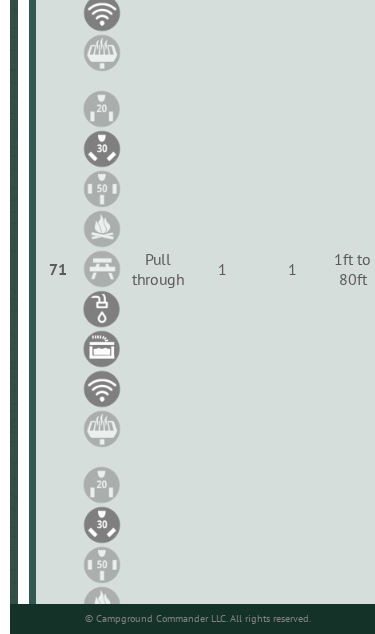 scroll, scrollTop: 16615, scrollLeft: 0, axis: vertical 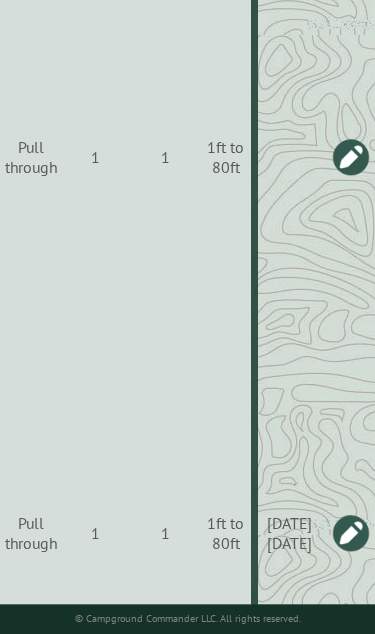 click at bounding box center (351, 157) 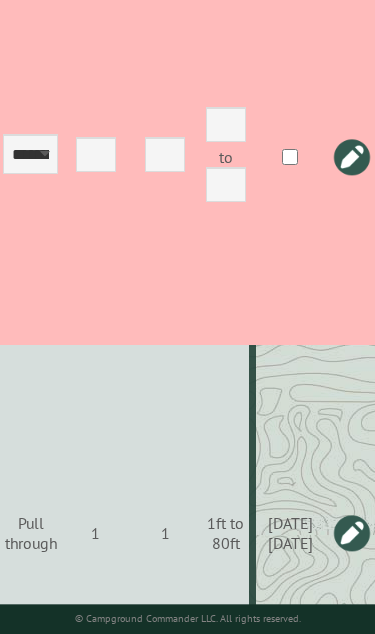 scroll, scrollTop: 16465, scrollLeft: 121, axis: both 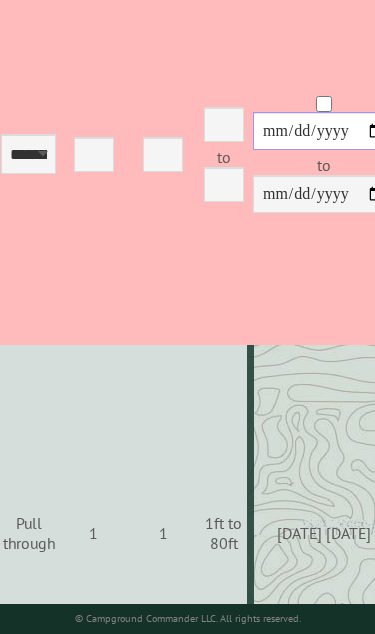 click at bounding box center (324, 131) 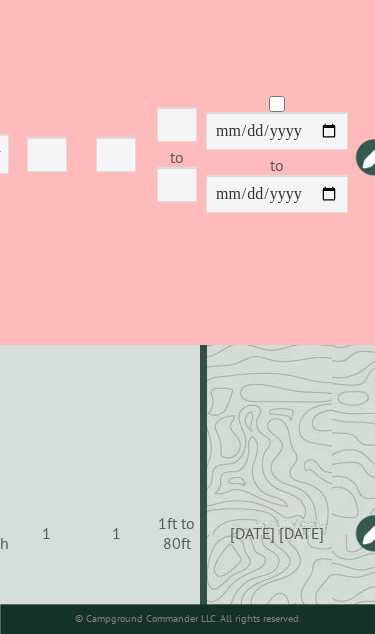 scroll, scrollTop: 16465, scrollLeft: 188, axis: both 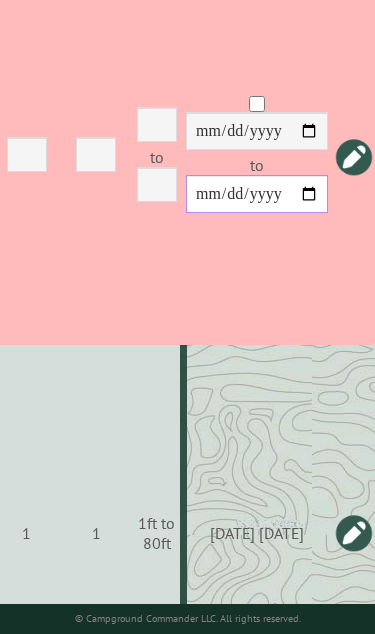 click at bounding box center [257, 194] 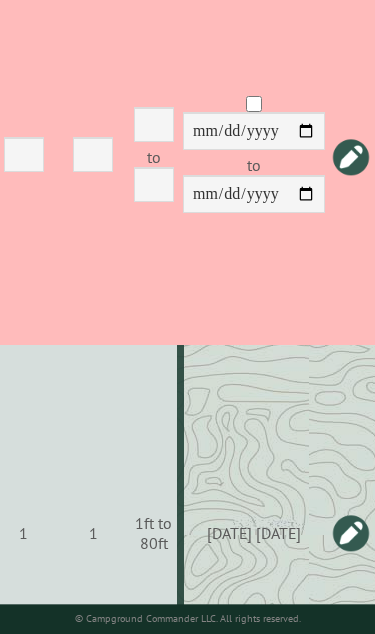 click at bounding box center [351, 157] 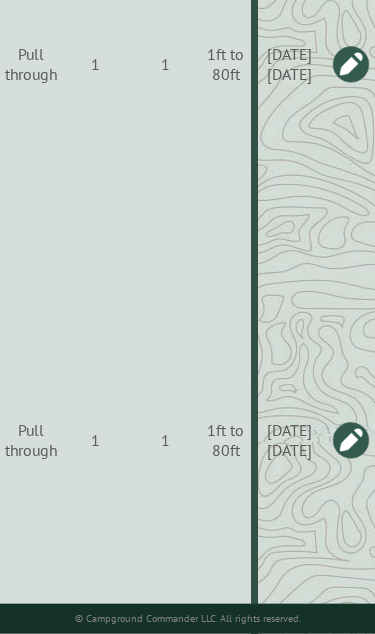 click at bounding box center [351, 440] 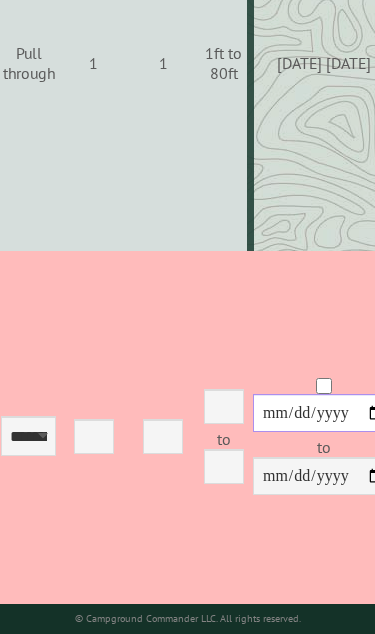 click on "**********" at bounding box center [324, 413] 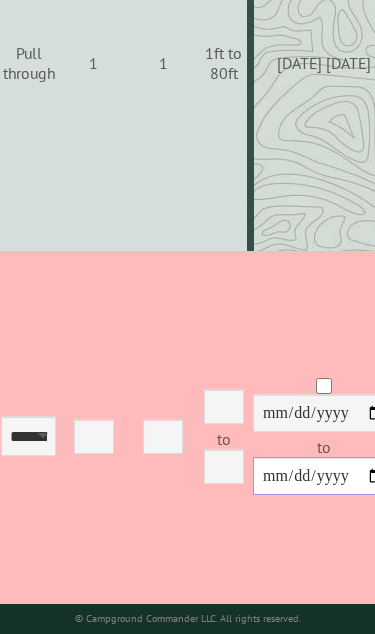 click on "**********" at bounding box center (324, 476) 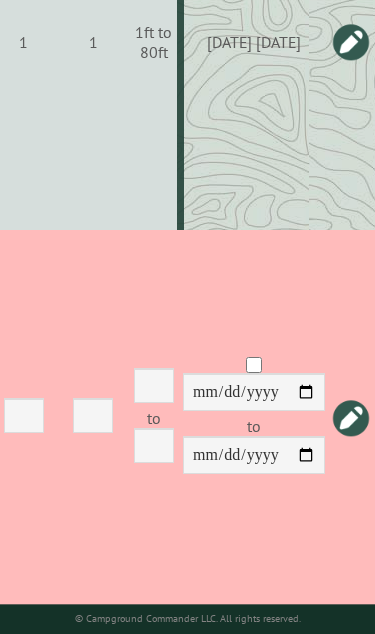 click at bounding box center [351, 418] 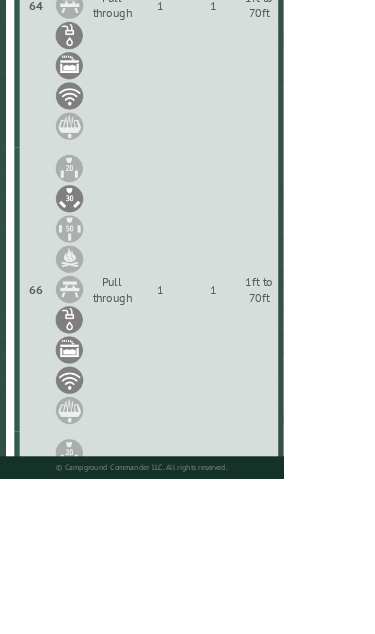 scroll, scrollTop: 15474, scrollLeft: 0, axis: vertical 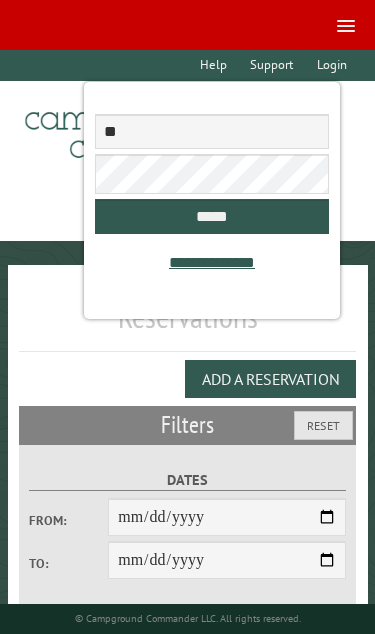 type on "*" 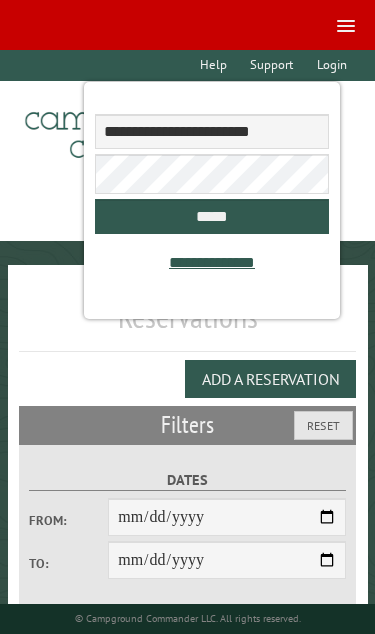 type on "**********" 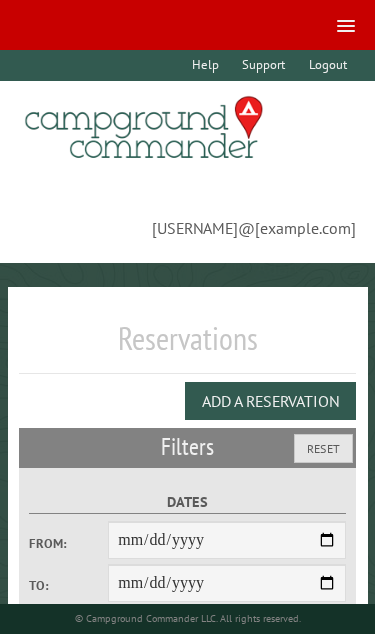 select on "**" 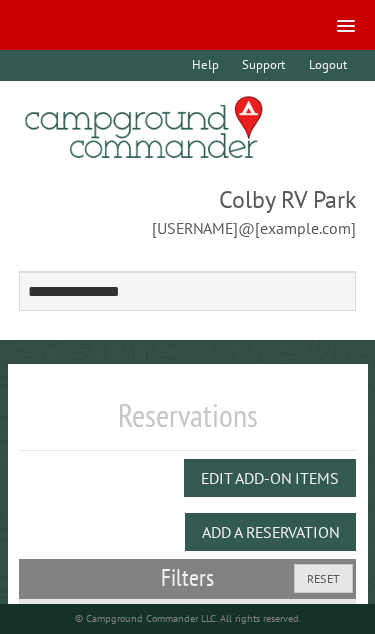 select on "***" 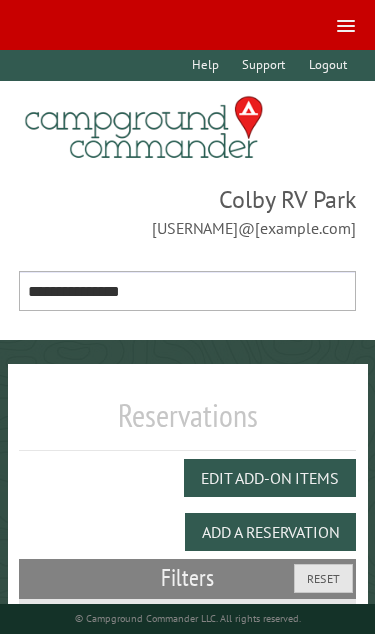 click on "**********" at bounding box center (188, 291) 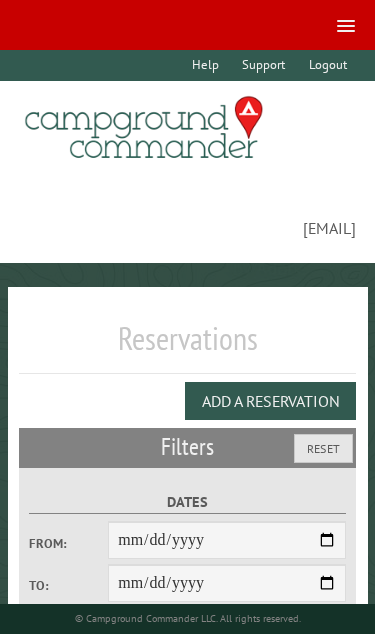 scroll, scrollTop: 0, scrollLeft: 0, axis: both 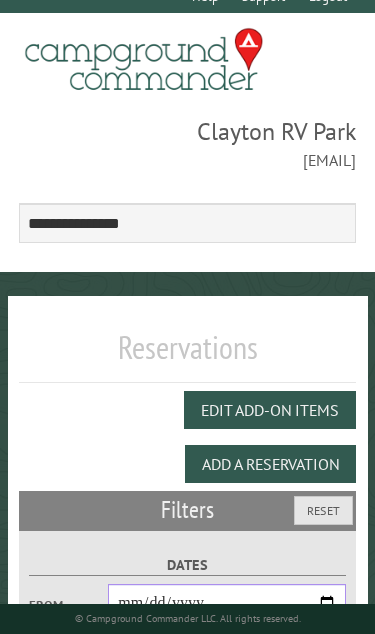 click on "From:" at bounding box center [227, 603] 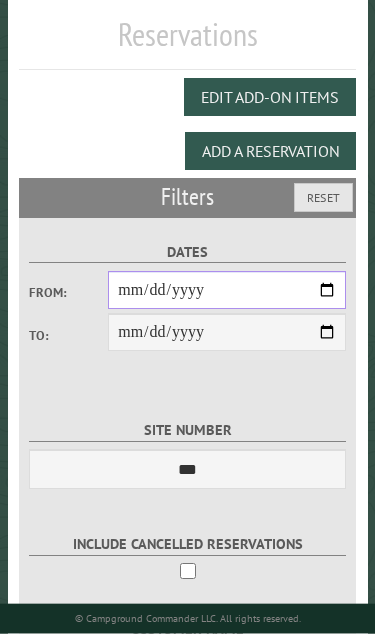 click on "**********" at bounding box center [227, 290] 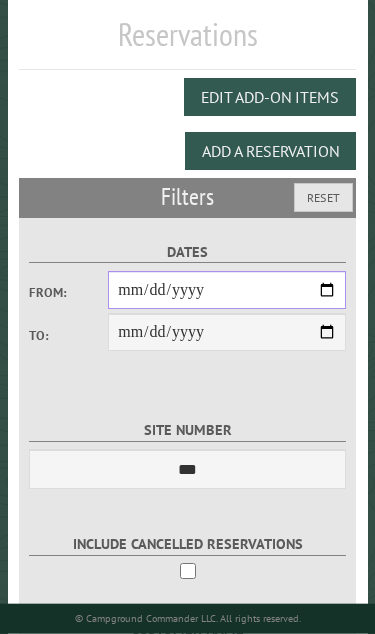 type on "**********" 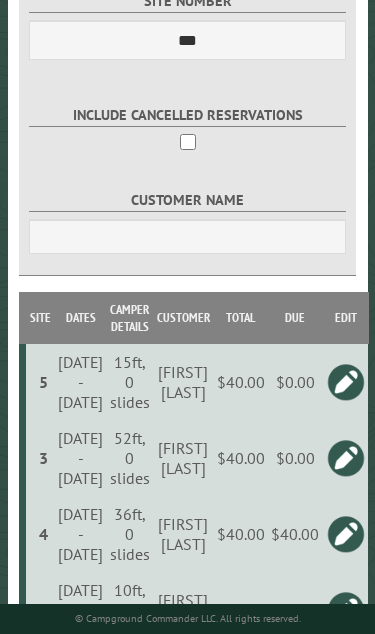 scroll, scrollTop: 810, scrollLeft: 0, axis: vertical 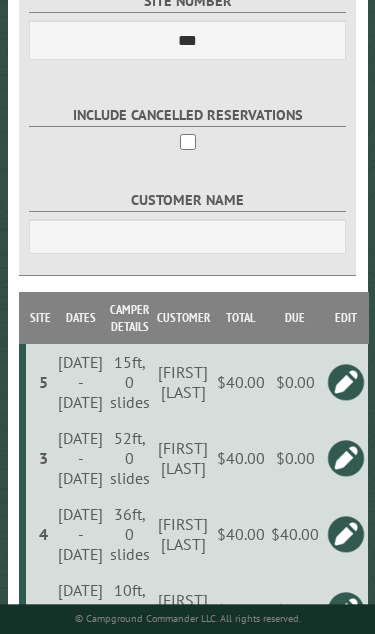 click on "$40.00" at bounding box center [295, 534] 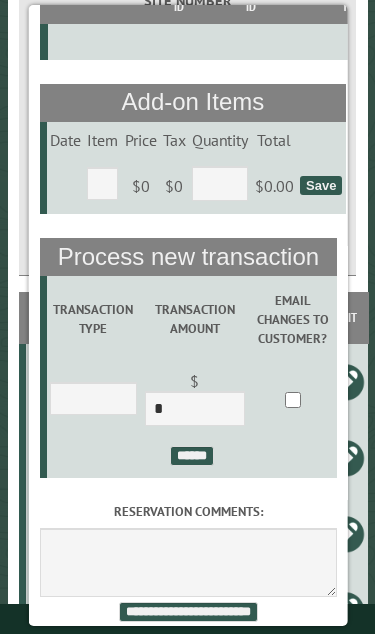 scroll, scrollTop: 267, scrollLeft: 0, axis: vertical 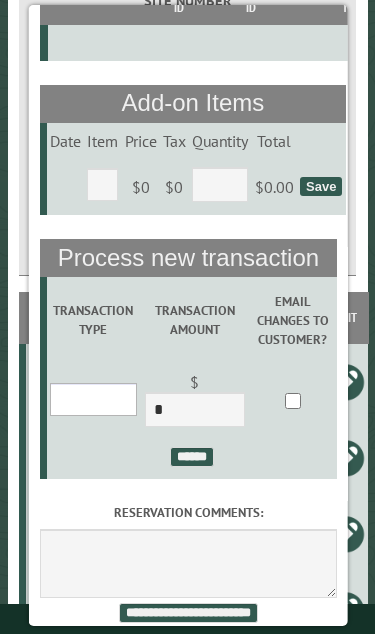 click on "**********" at bounding box center [92, 399] 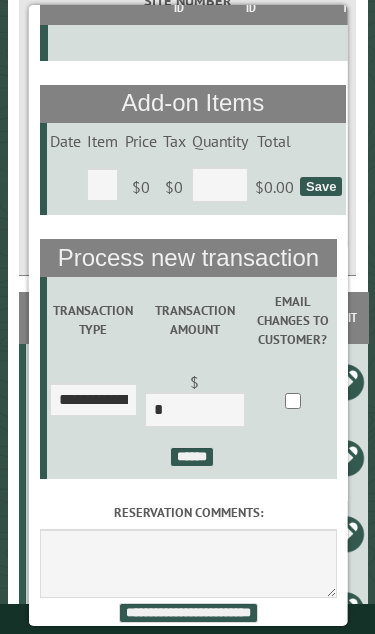 scroll, scrollTop: 267, scrollLeft: 0, axis: vertical 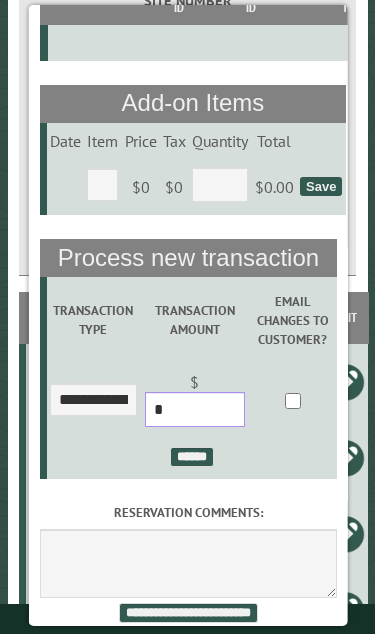 click on "*" at bounding box center [194, 409] 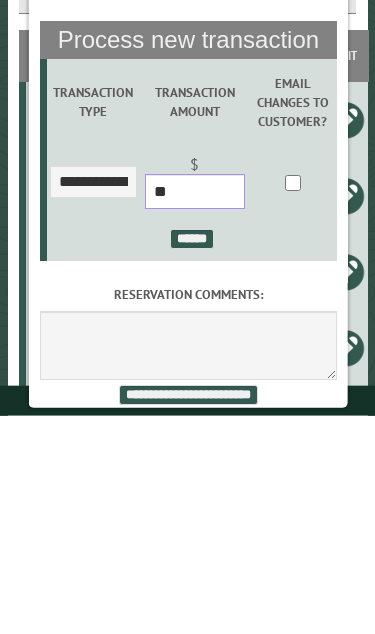 type on "**" 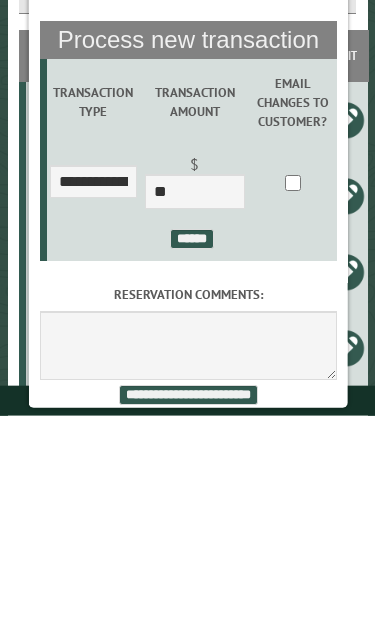 click on "******" at bounding box center (191, 457) 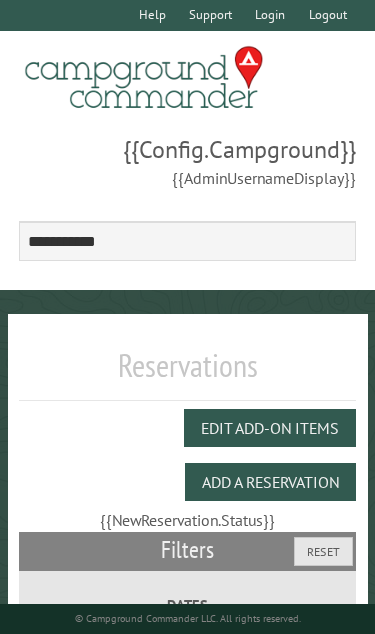 scroll, scrollTop: 0, scrollLeft: 0, axis: both 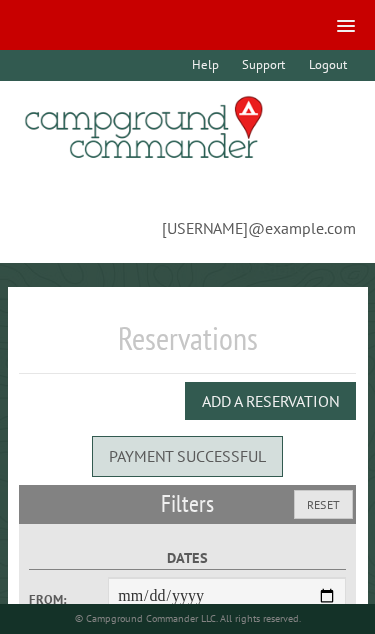 select on "**" 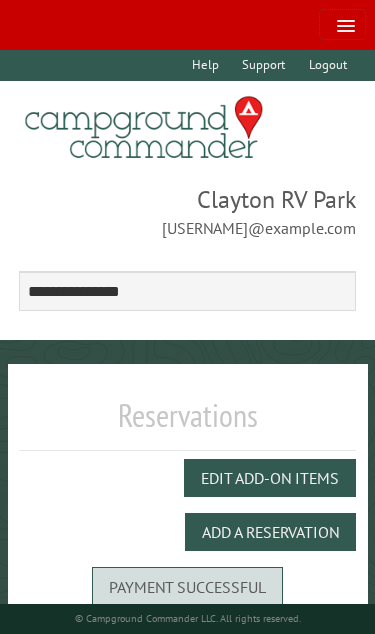 click at bounding box center [342, 24] 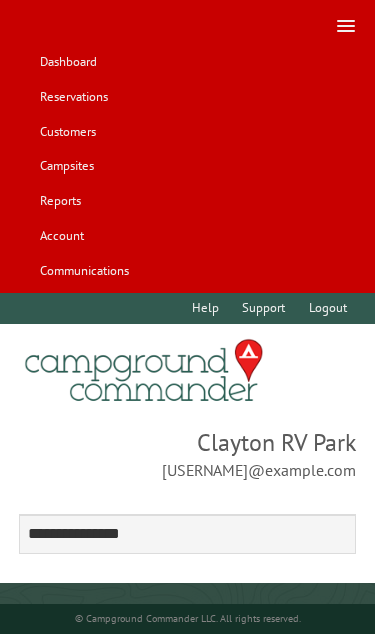 click on "Dashboard" at bounding box center (68, 62) 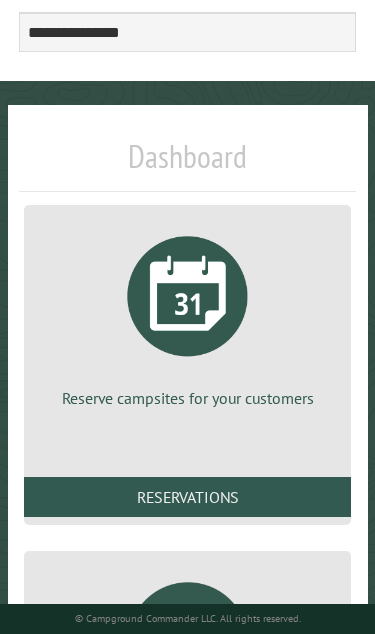 scroll, scrollTop: 259, scrollLeft: 0, axis: vertical 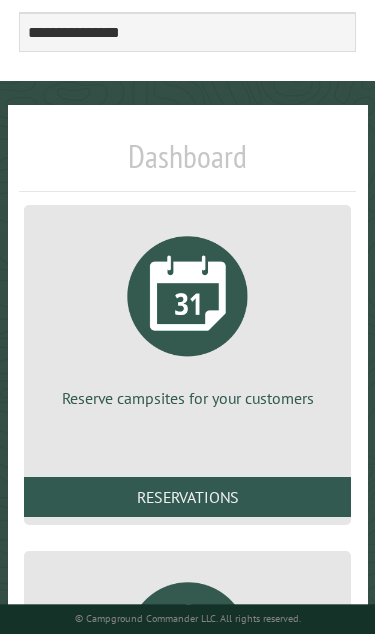 click on "Reservations" at bounding box center [188, 497] 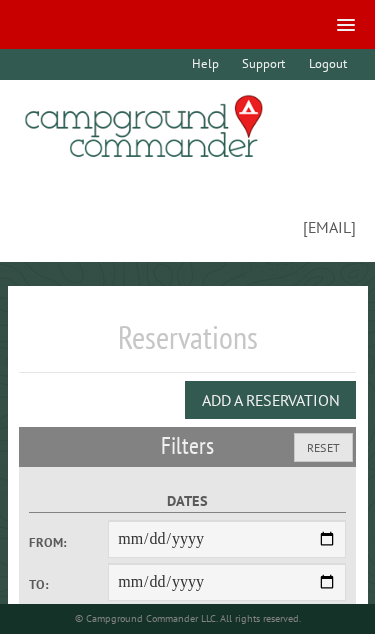 select on "**" 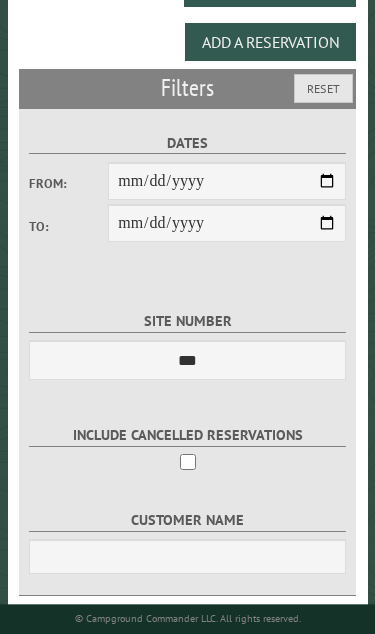 scroll, scrollTop: 488, scrollLeft: 0, axis: vertical 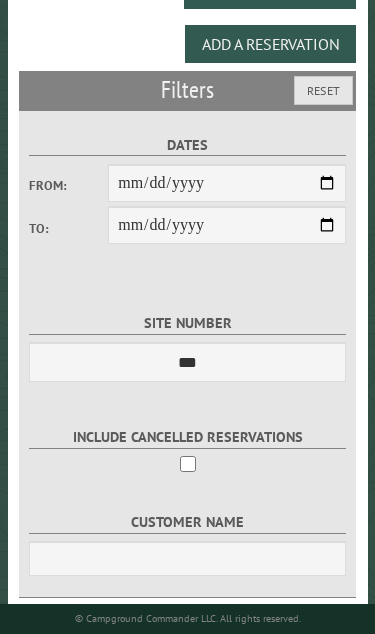 click on "From:" at bounding box center (187, 185) 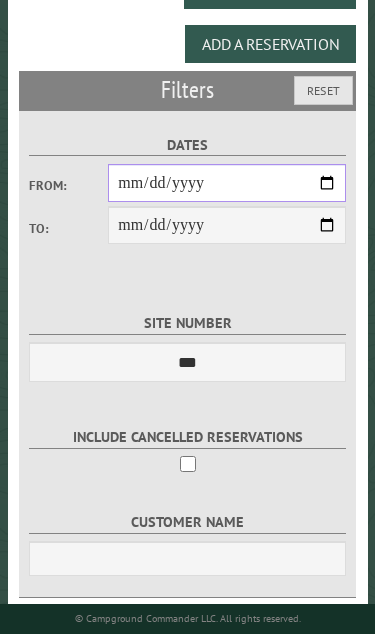 click on "From:" at bounding box center [227, 183] 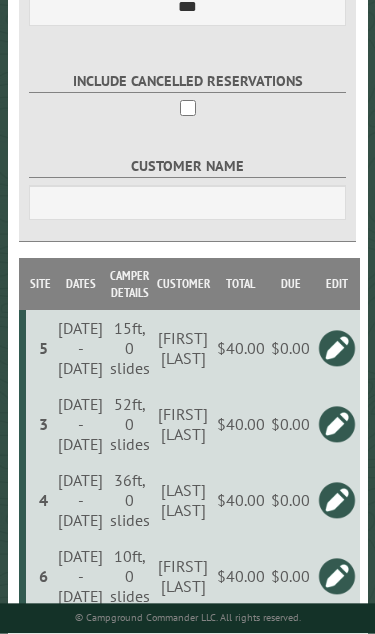 scroll, scrollTop: 843, scrollLeft: 0, axis: vertical 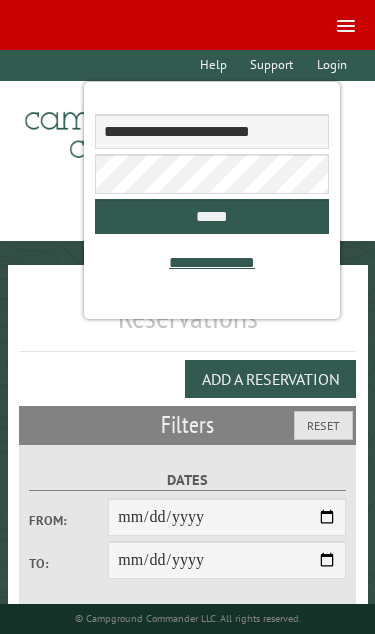 type on "**********" 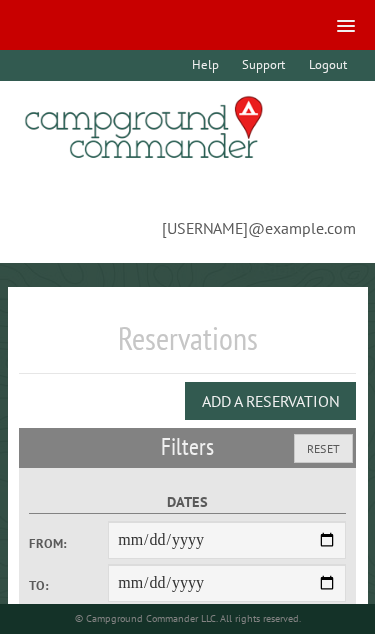 select on "**" 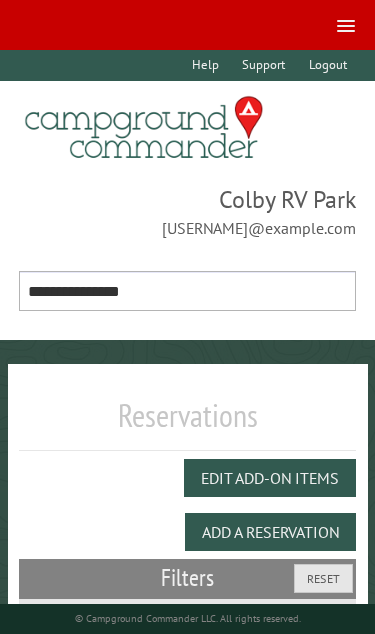 click on "**********" at bounding box center (188, 291) 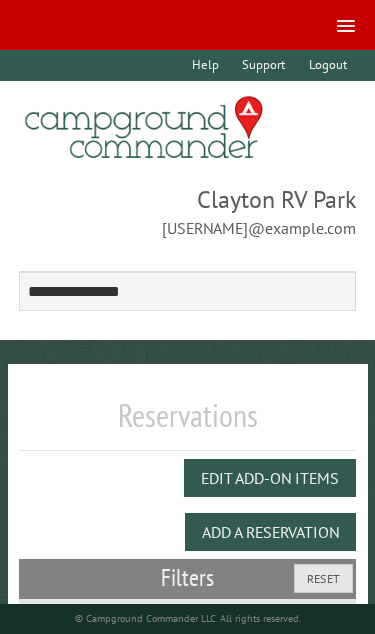 scroll, scrollTop: 0, scrollLeft: 0, axis: both 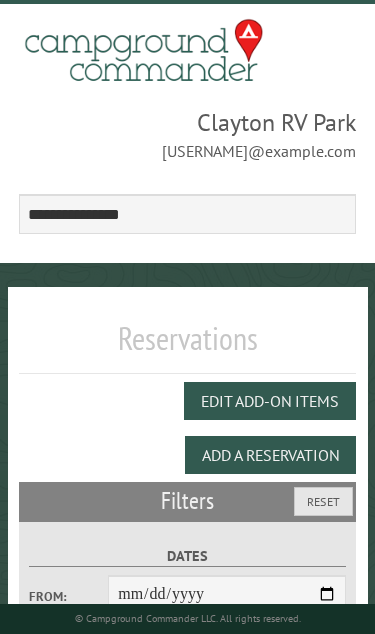 click on "Add a Reservation" at bounding box center [270, 455] 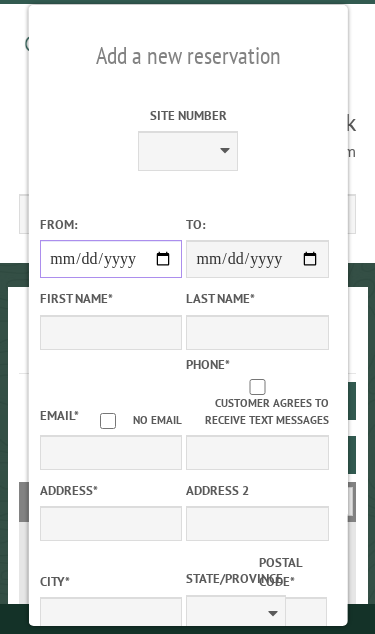 click on "From:" at bounding box center [110, 259] 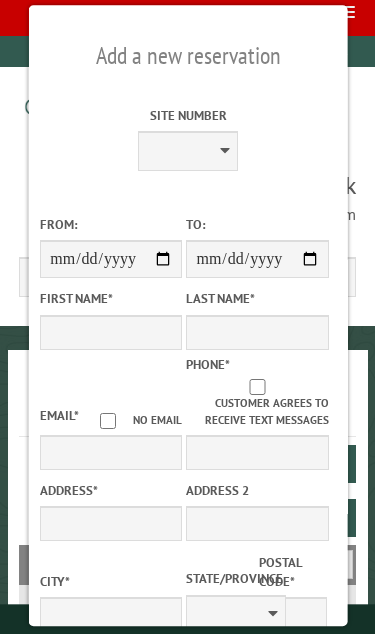 scroll, scrollTop: 0, scrollLeft: 0, axis: both 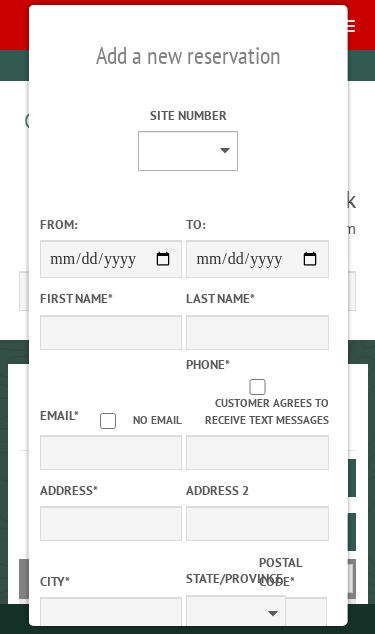 click on "* * * * * * * * ** ** ** ** ** ** ** ** ** ** ** ** ** ** ** ** ** ** ** ** ** ** ** ** ** ** ** ** ** ** ** ** ** ** ** ** ** ** ** ** ** ** ** ** ** ** *** *** *** *** ***" at bounding box center [188, 151] 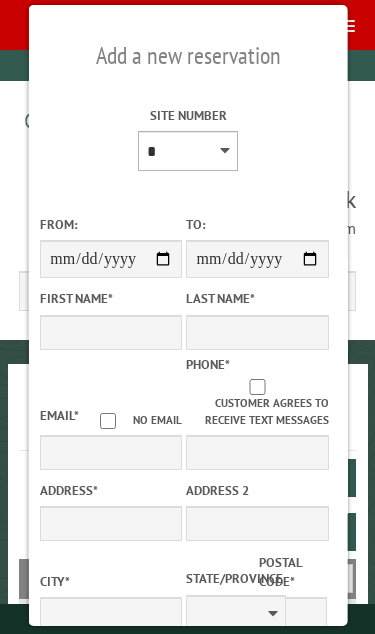 type on "*****" 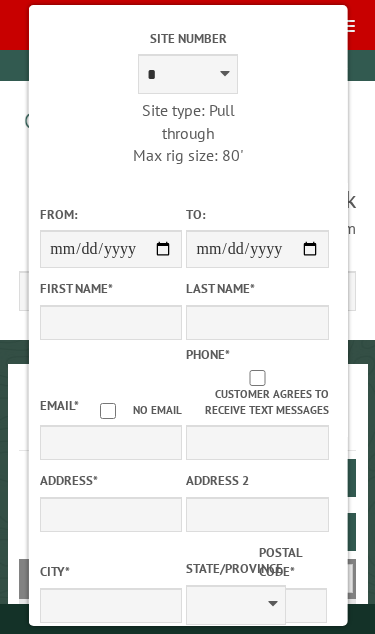 scroll, scrollTop: 77, scrollLeft: 0, axis: vertical 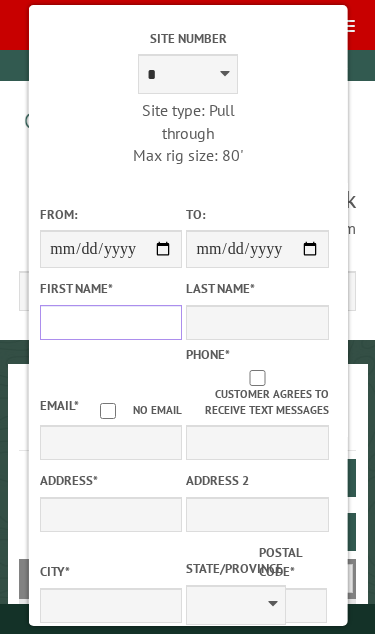 click on "First Name *" at bounding box center [110, 322] 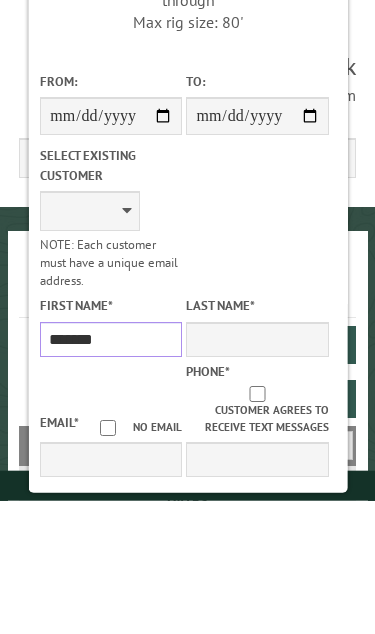 type on "******" 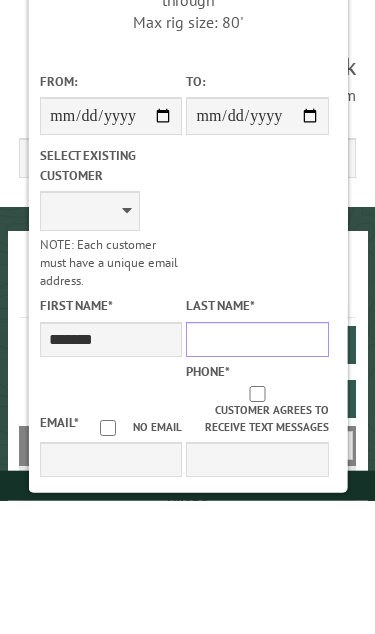 click on "Last Name *" at bounding box center (257, 472) 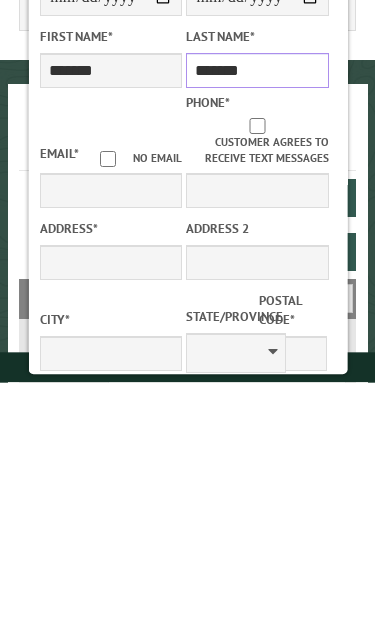 type on "******" 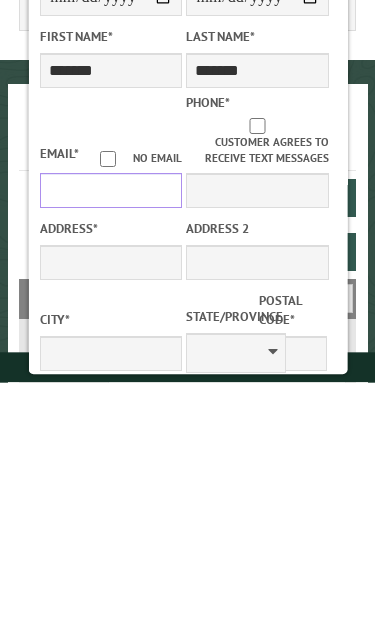 click on "Email *" at bounding box center (110, 442) 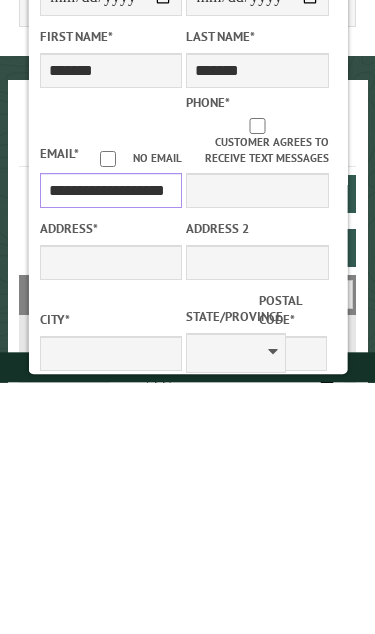 type on "**********" 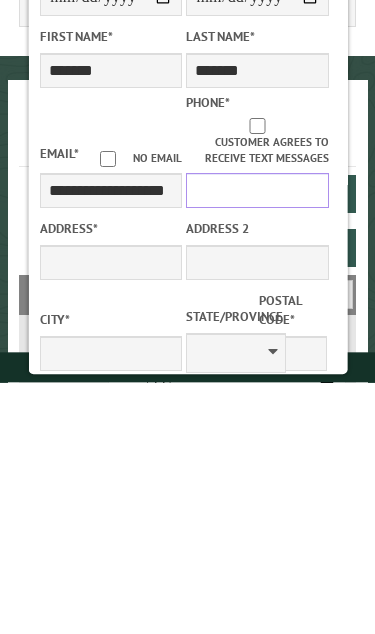 click on "Phone *" at bounding box center [257, 442] 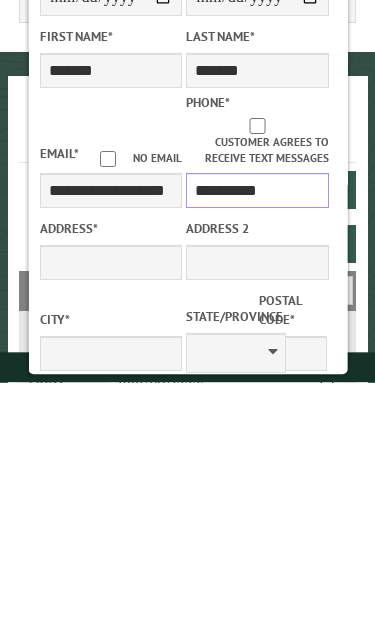 type on "**********" 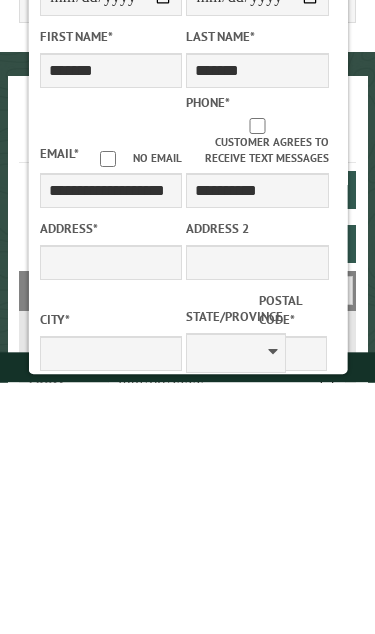 scroll, scrollTop: 288, scrollLeft: 0, axis: vertical 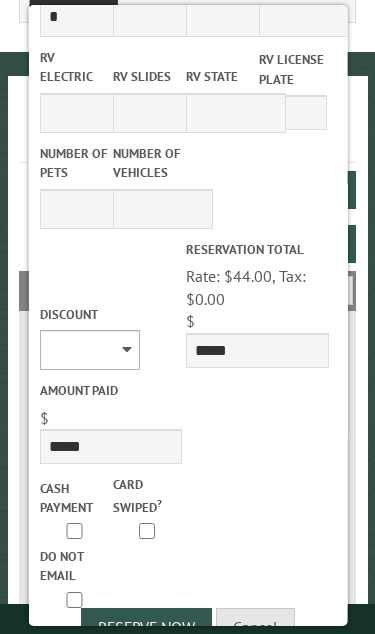 click on "******** *******" at bounding box center (89, 350) 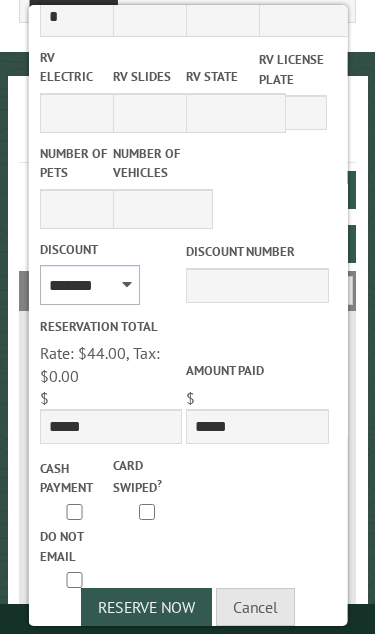 type on "*****" 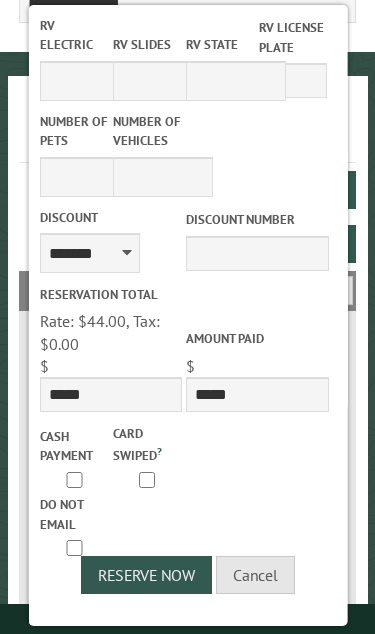 scroll, scrollTop: 886, scrollLeft: 0, axis: vertical 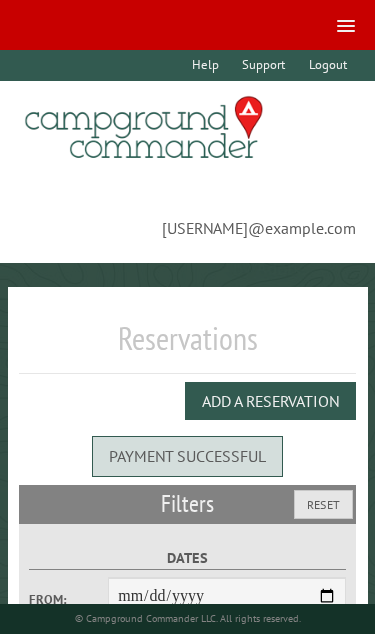 select on "**" 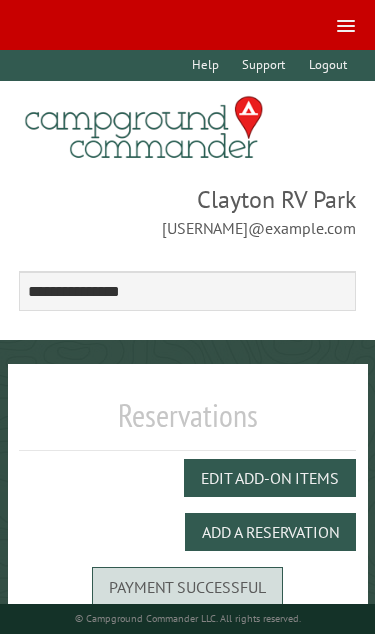 select on "***" 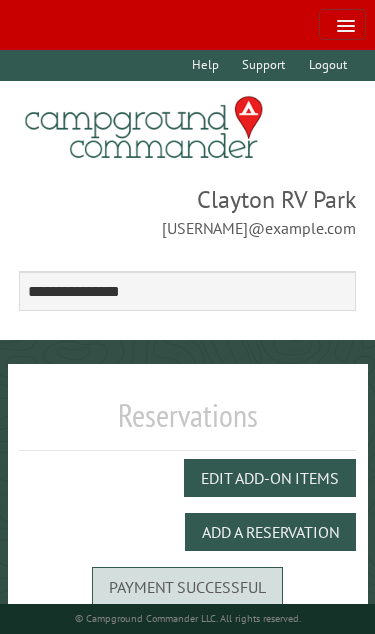 click at bounding box center [342, 24] 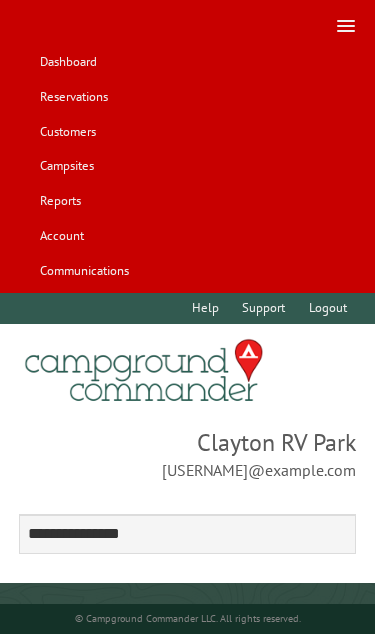 click on "Reservations" at bounding box center (73, 97) 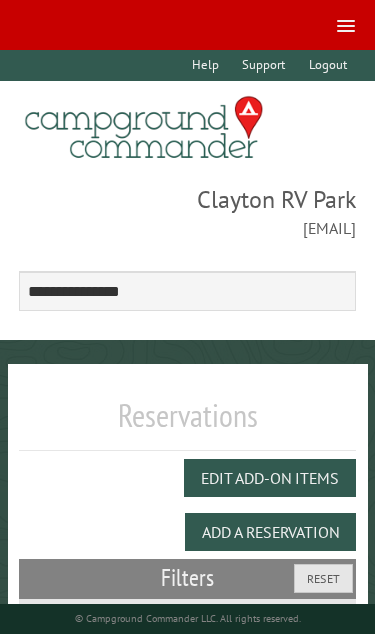 scroll, scrollTop: 0, scrollLeft: 0, axis: both 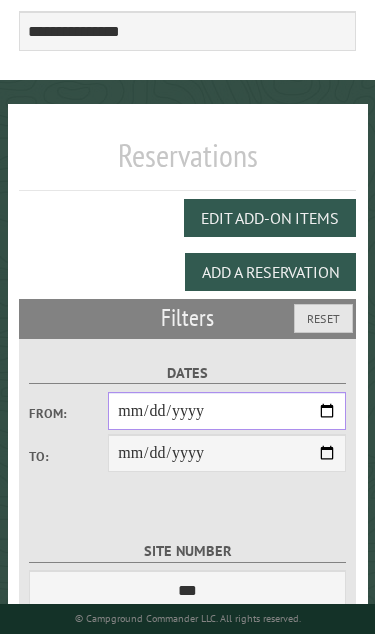 click on "From:" at bounding box center (227, 411) 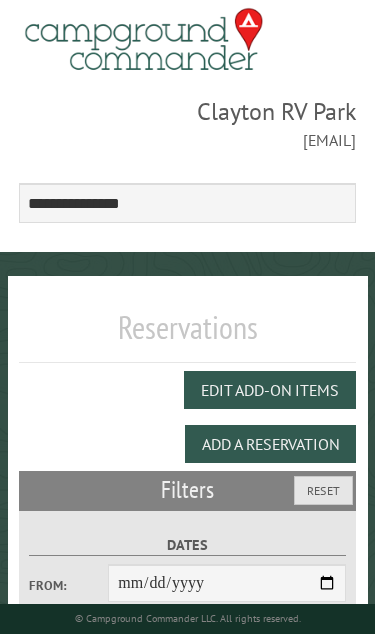 scroll, scrollTop: 0, scrollLeft: 0, axis: both 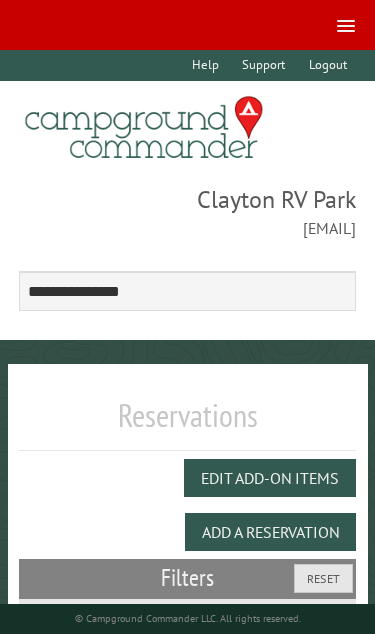 click at bounding box center (346, 26) 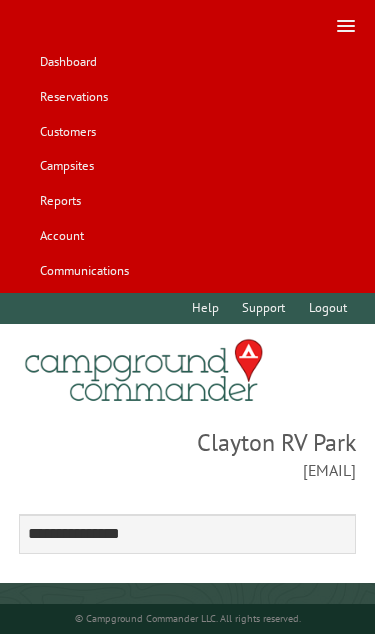 click on "Dashboard" at bounding box center [68, 62] 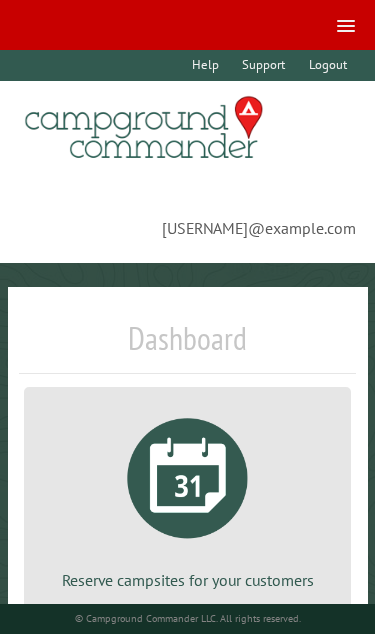 scroll, scrollTop: 0, scrollLeft: 0, axis: both 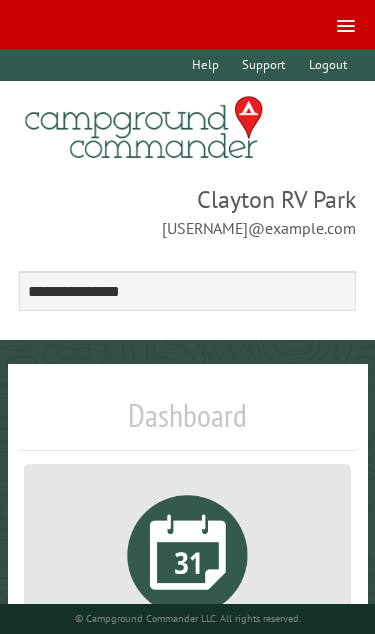 click at bounding box center [342, 24] 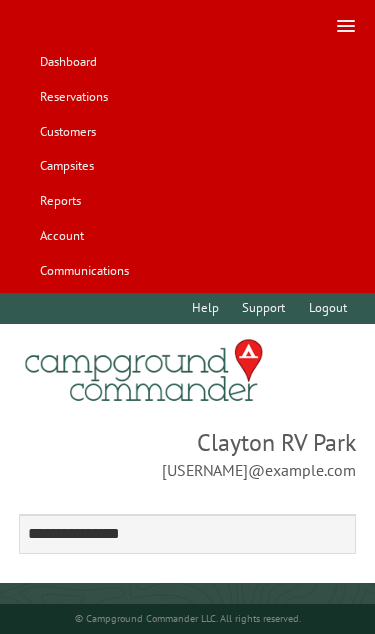 click on "Dashboard" at bounding box center [68, 62] 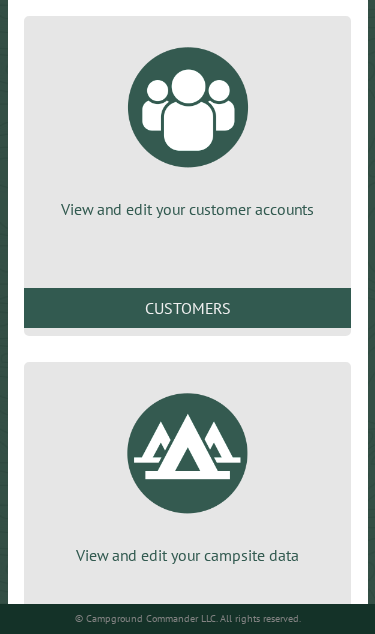 scroll, scrollTop: 793, scrollLeft: 0, axis: vertical 